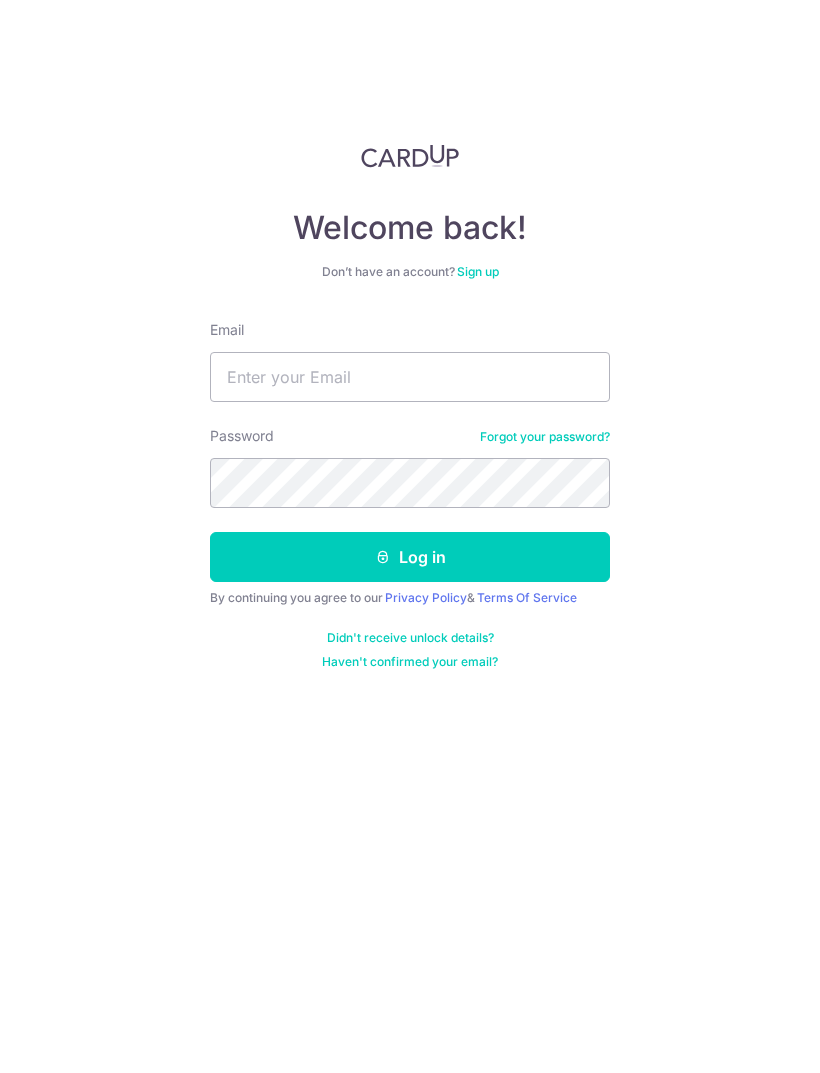 scroll, scrollTop: 0, scrollLeft: 0, axis: both 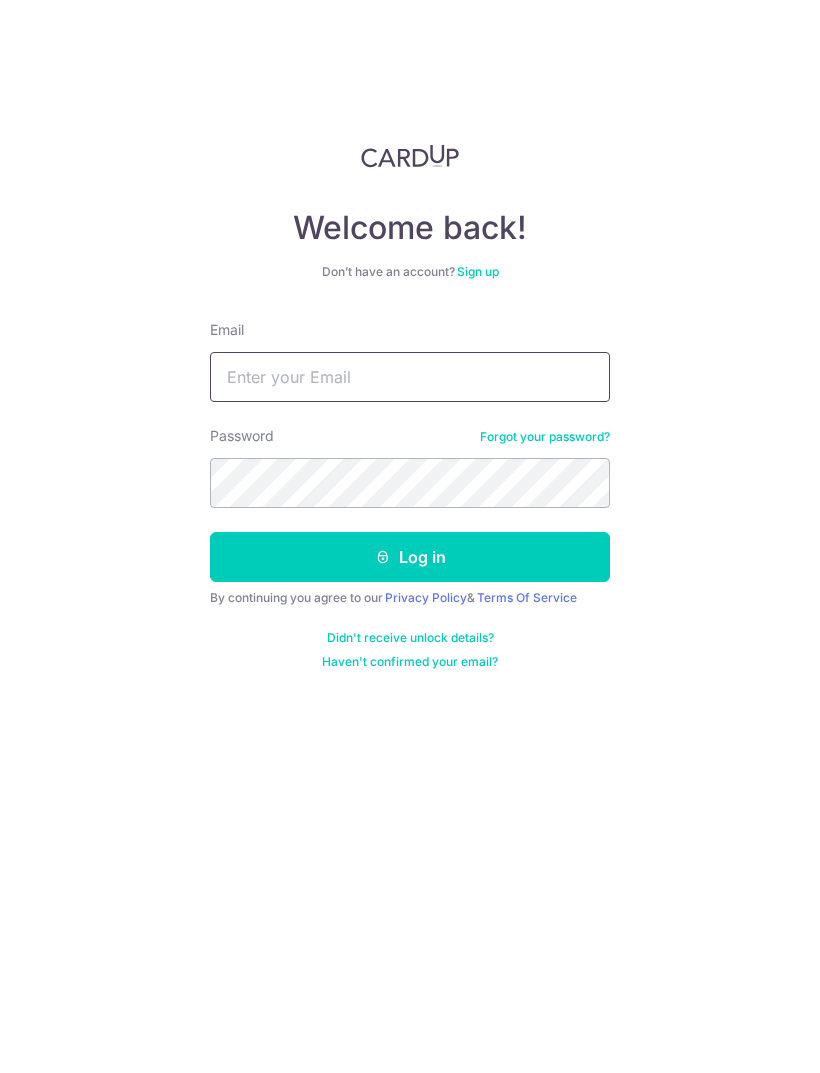 type on "[EMAIL]" 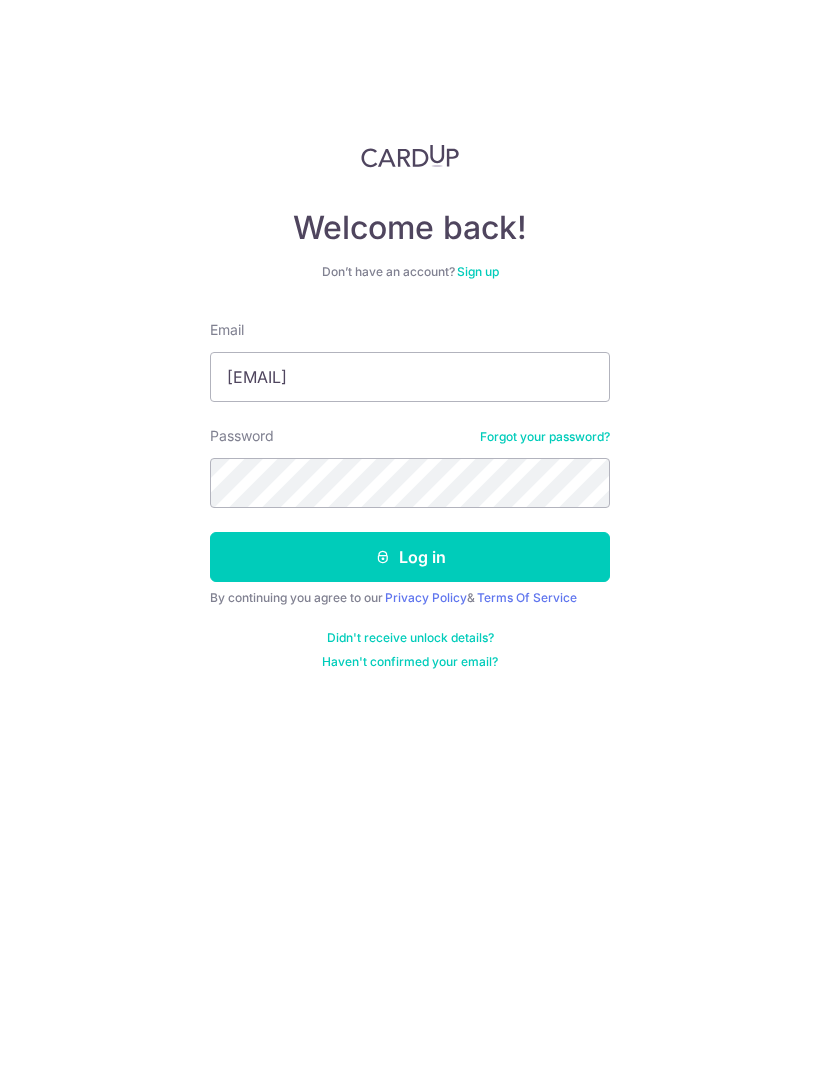 click on "Log in" at bounding box center [410, 557] 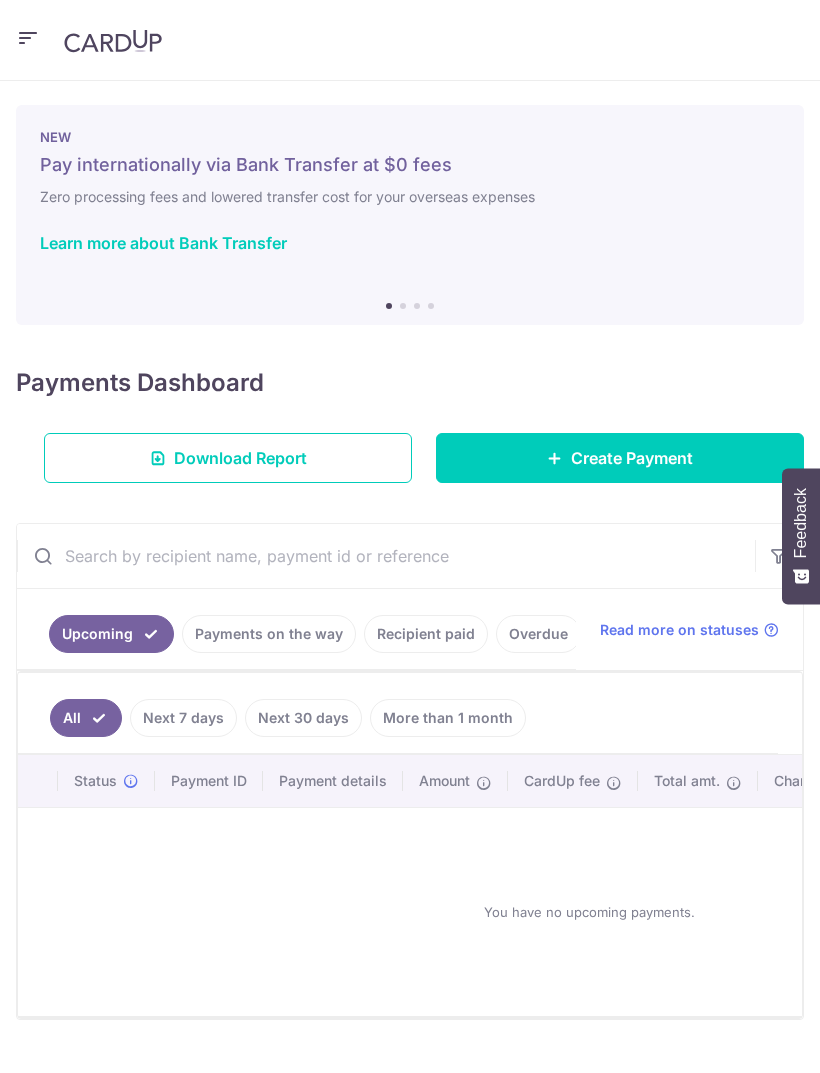 scroll, scrollTop: 0, scrollLeft: 0, axis: both 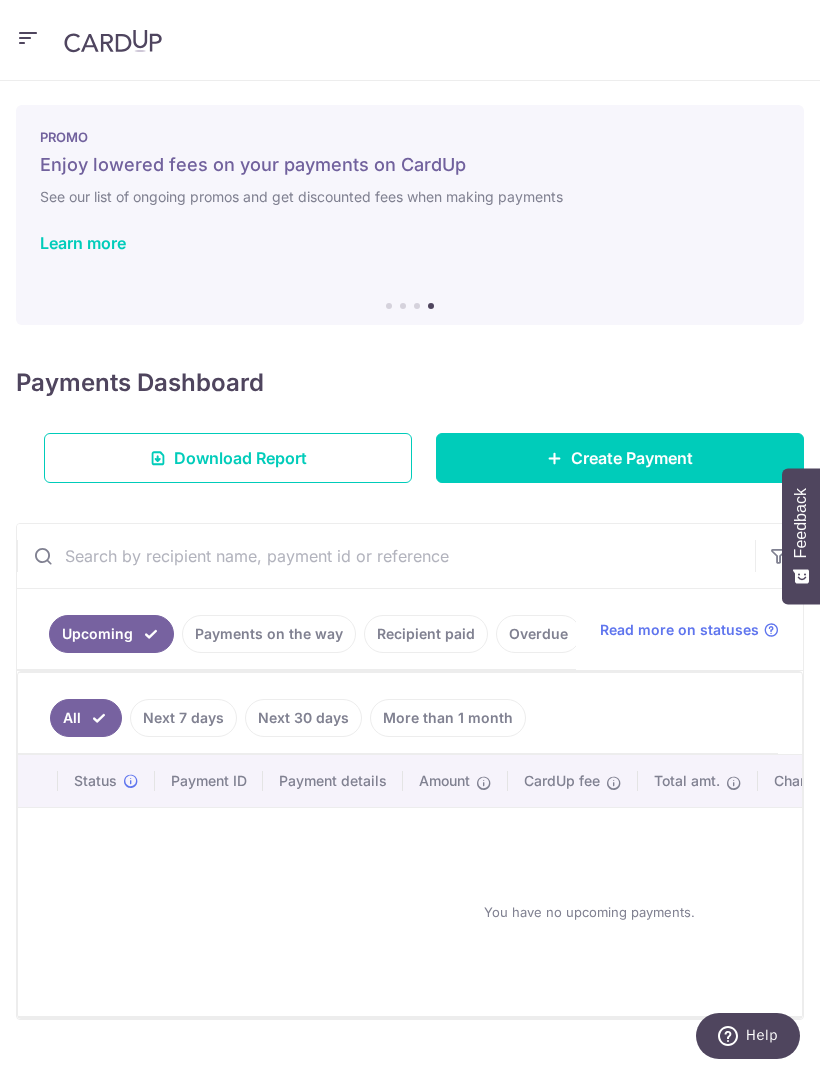 click at bounding box center [28, 38] 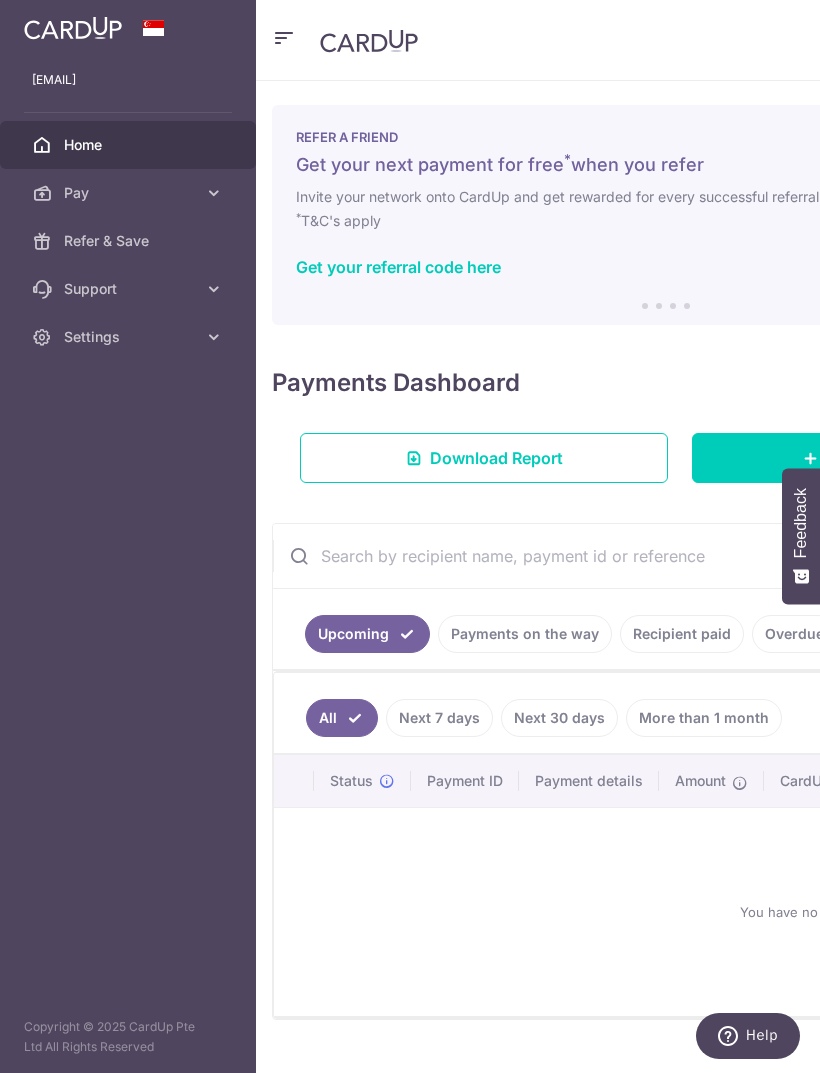 click at bounding box center (214, 193) 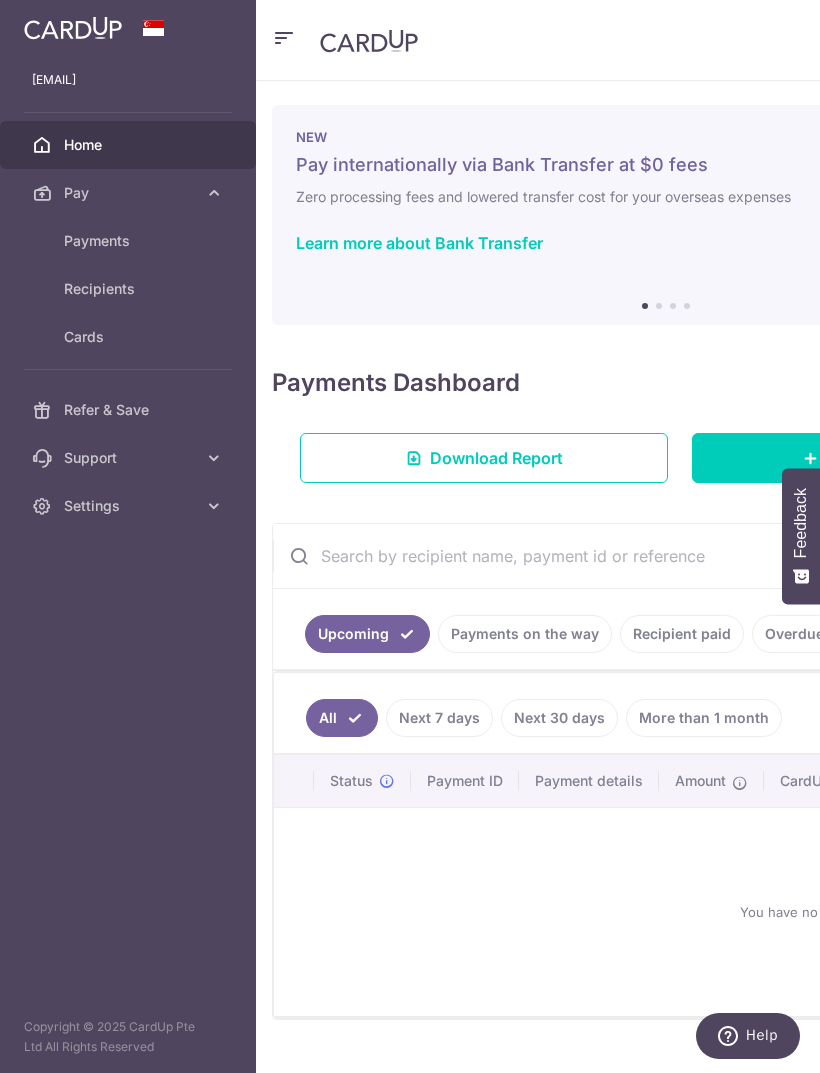 click on "Home" at bounding box center (128, 145) 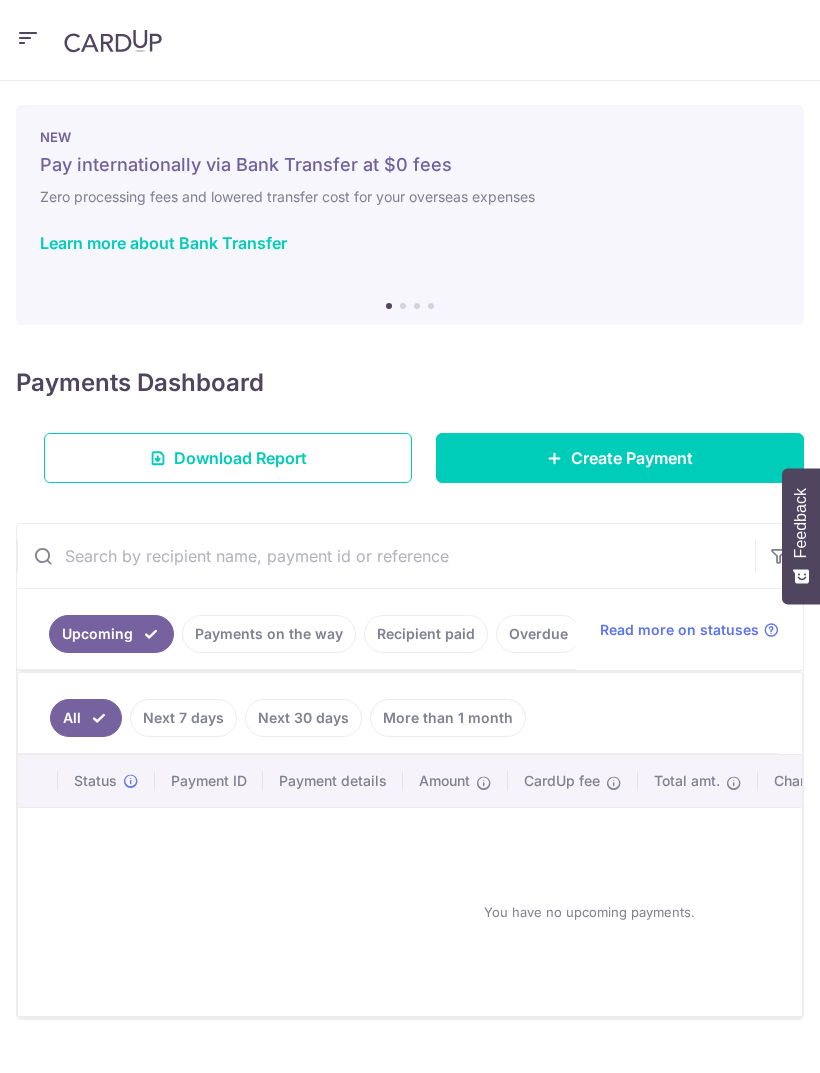 scroll, scrollTop: 0, scrollLeft: 0, axis: both 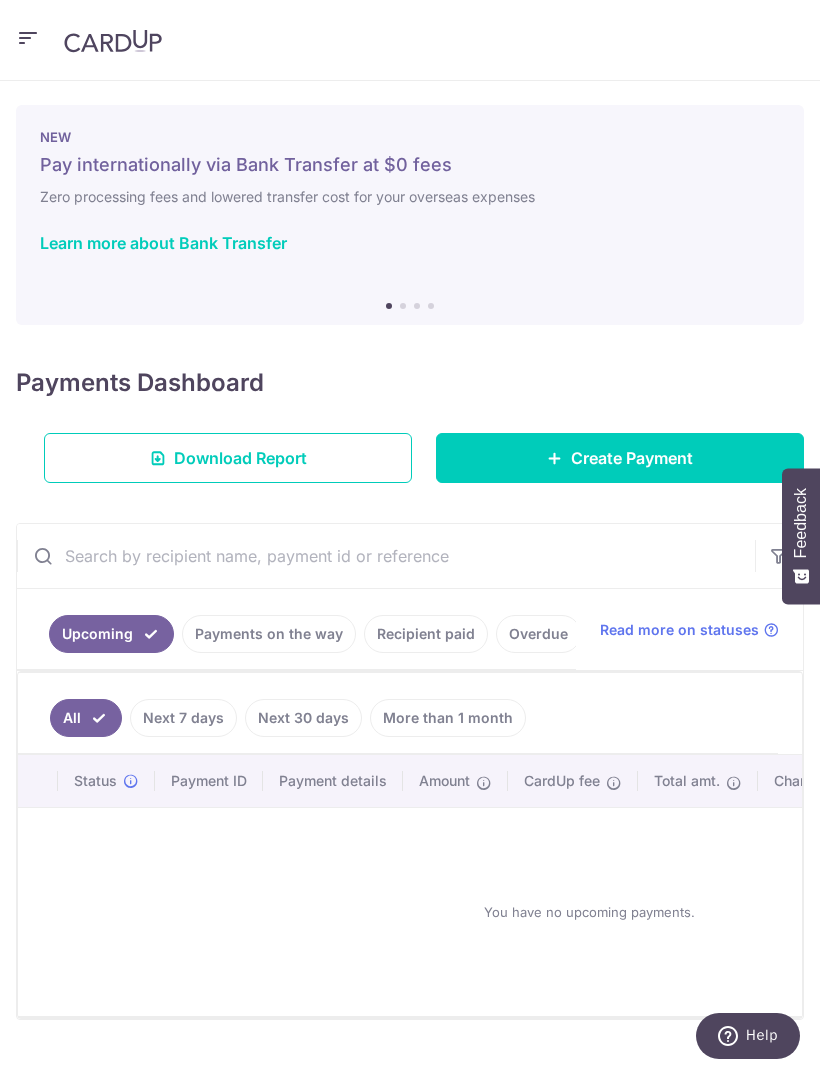 click on "Create Payment" at bounding box center [632, 458] 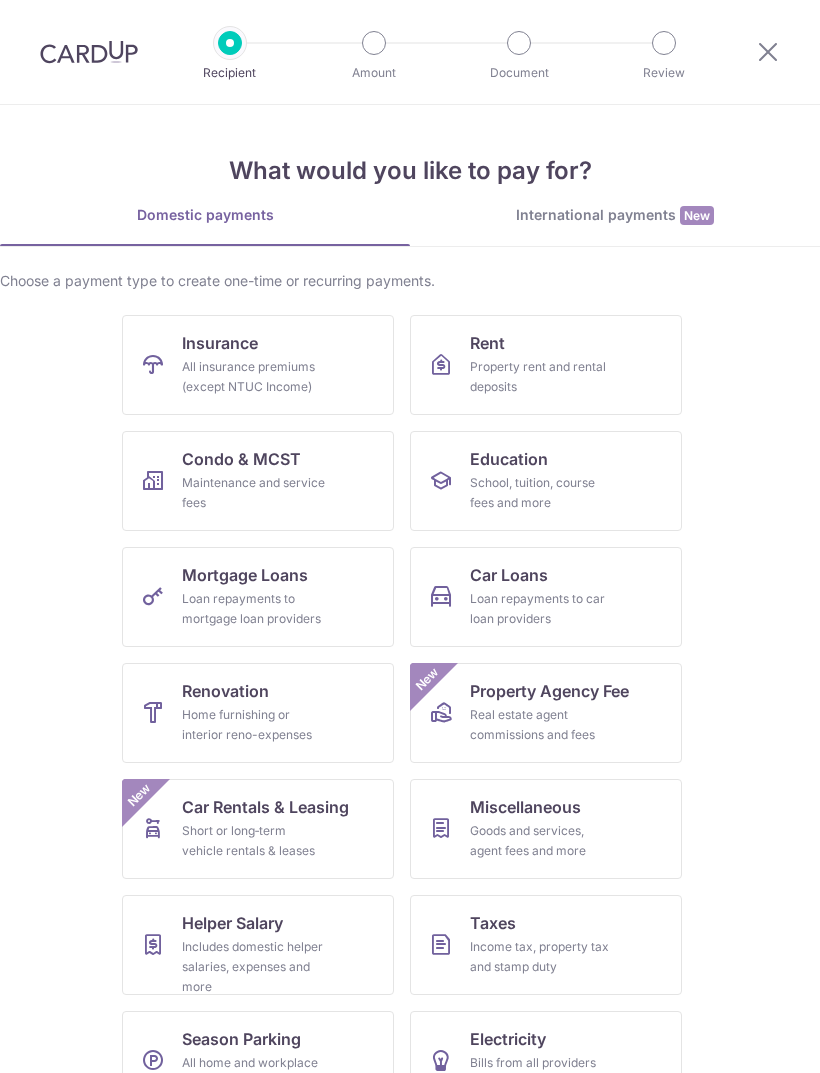 scroll, scrollTop: 0, scrollLeft: 0, axis: both 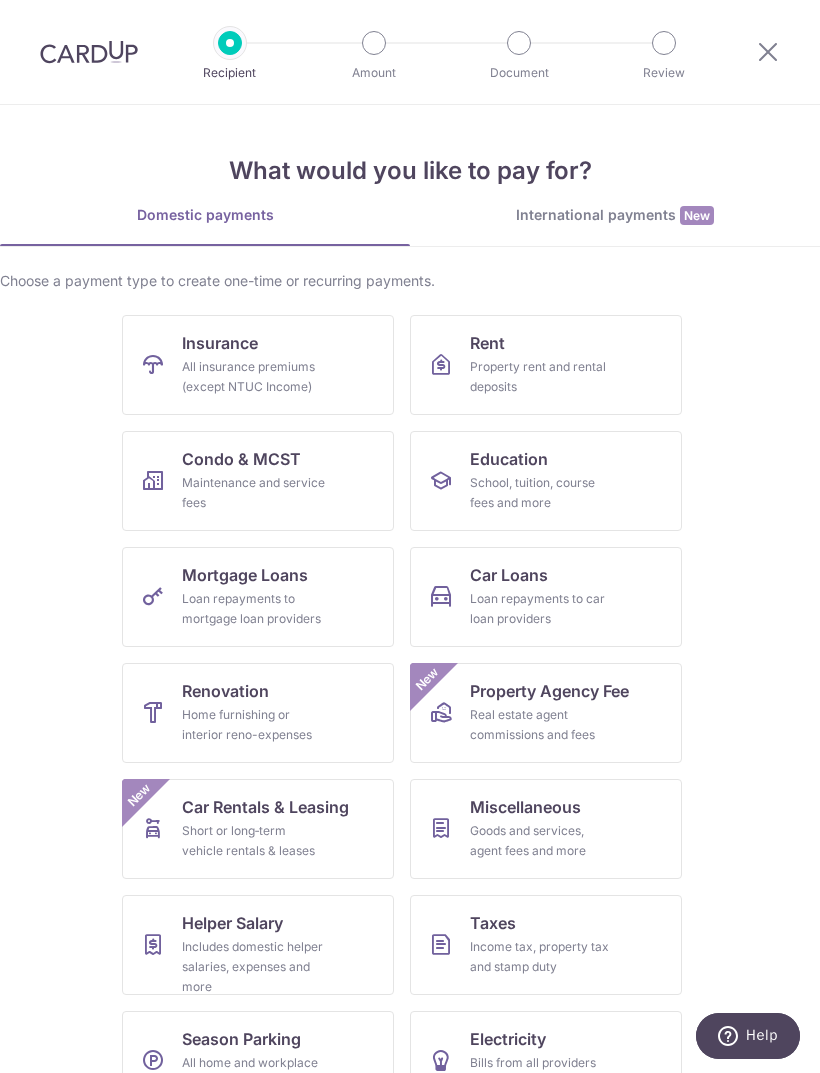 click on "Loan repayments to car loan providers" at bounding box center (542, 609) 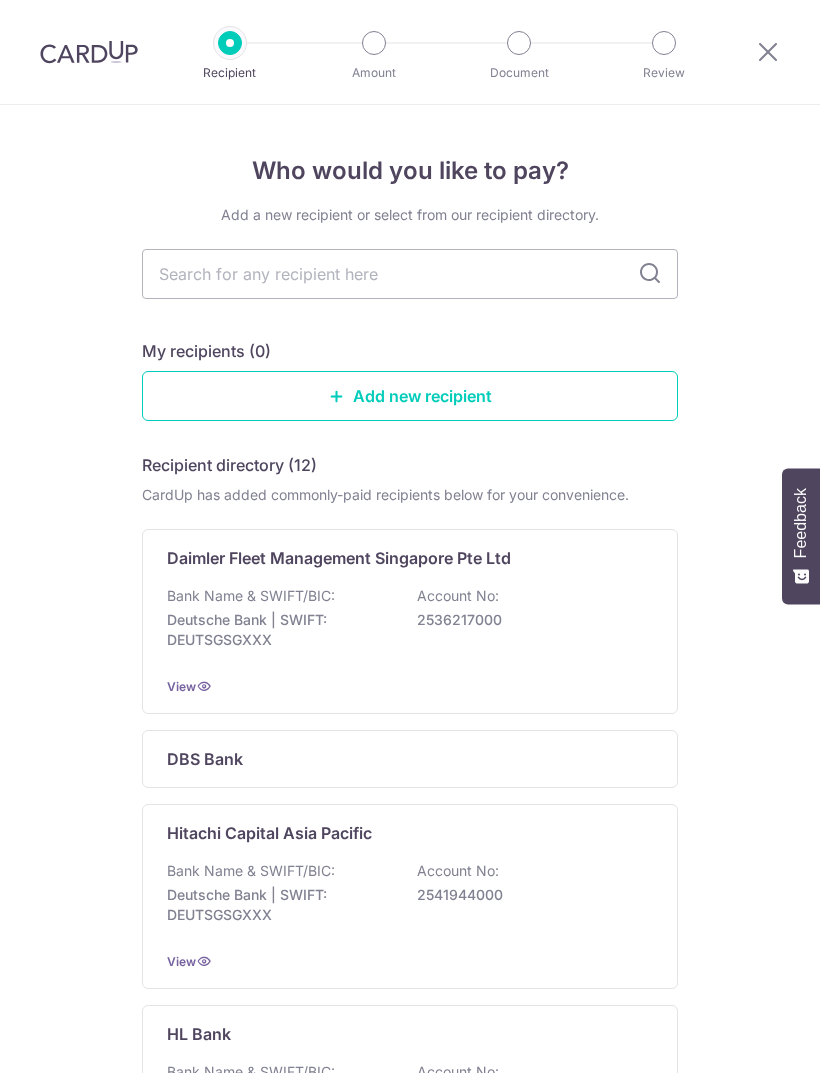 scroll, scrollTop: 0, scrollLeft: 0, axis: both 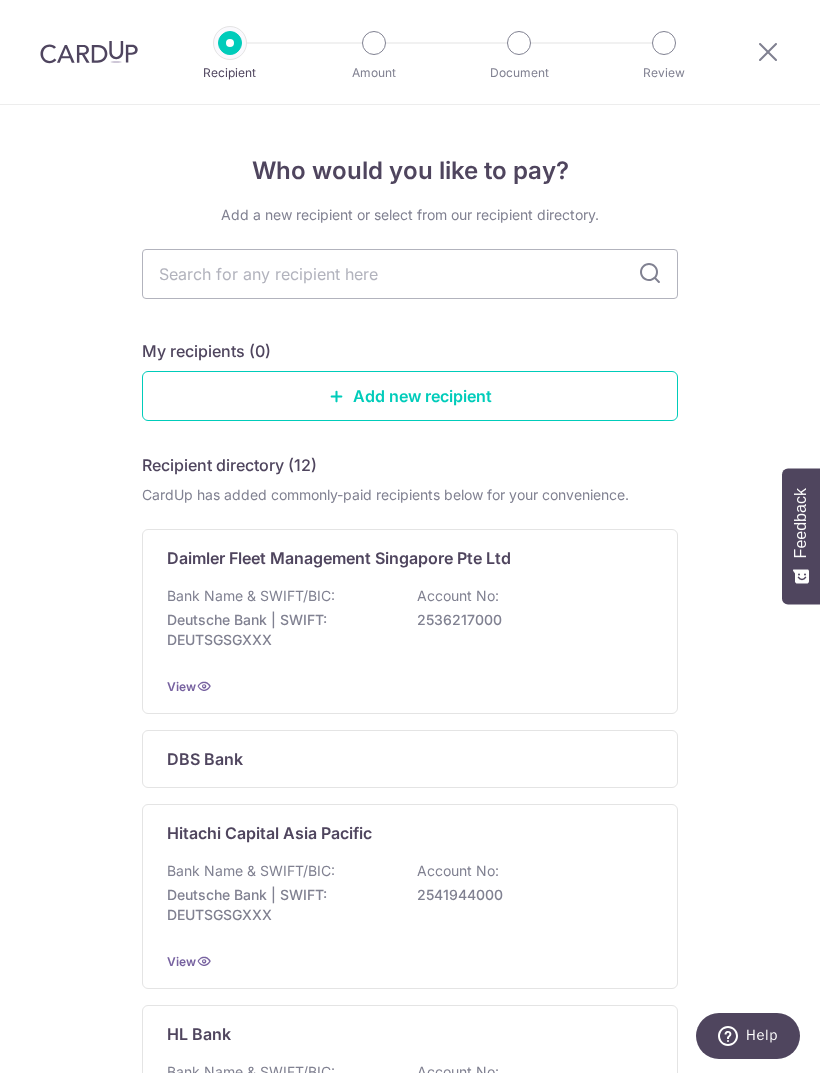 click on "DBS Bank" at bounding box center [410, 759] 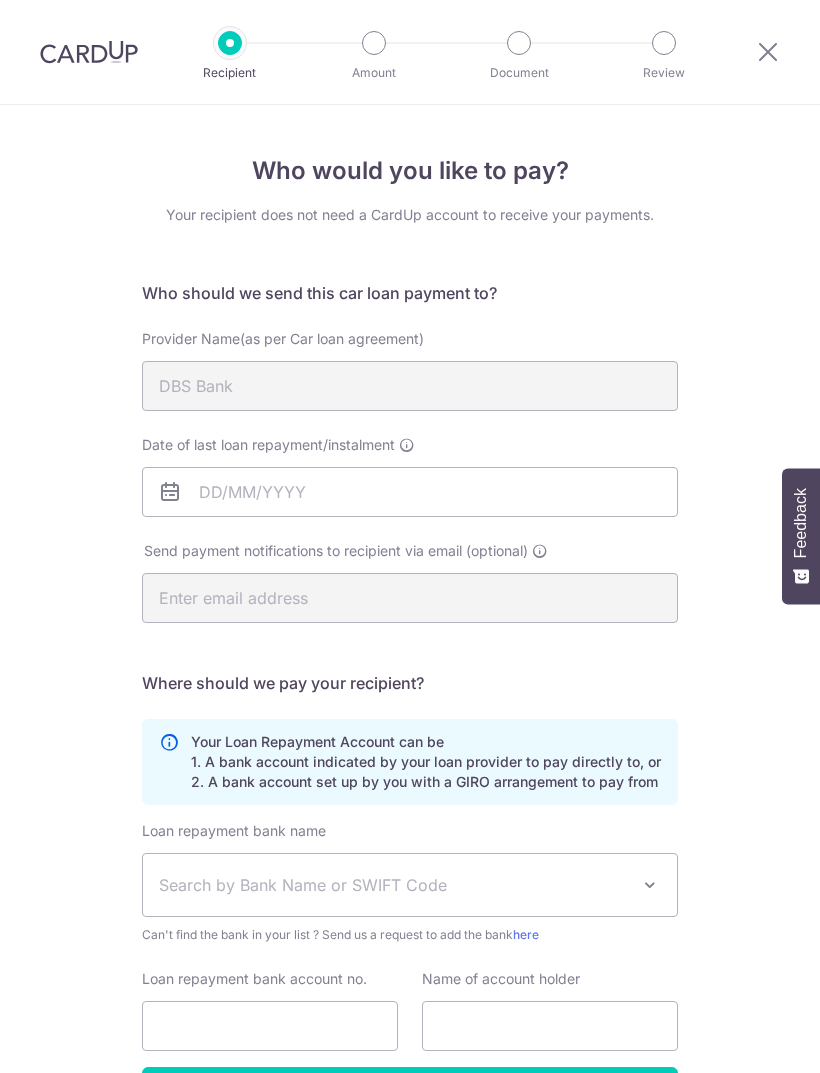 scroll, scrollTop: 0, scrollLeft: 0, axis: both 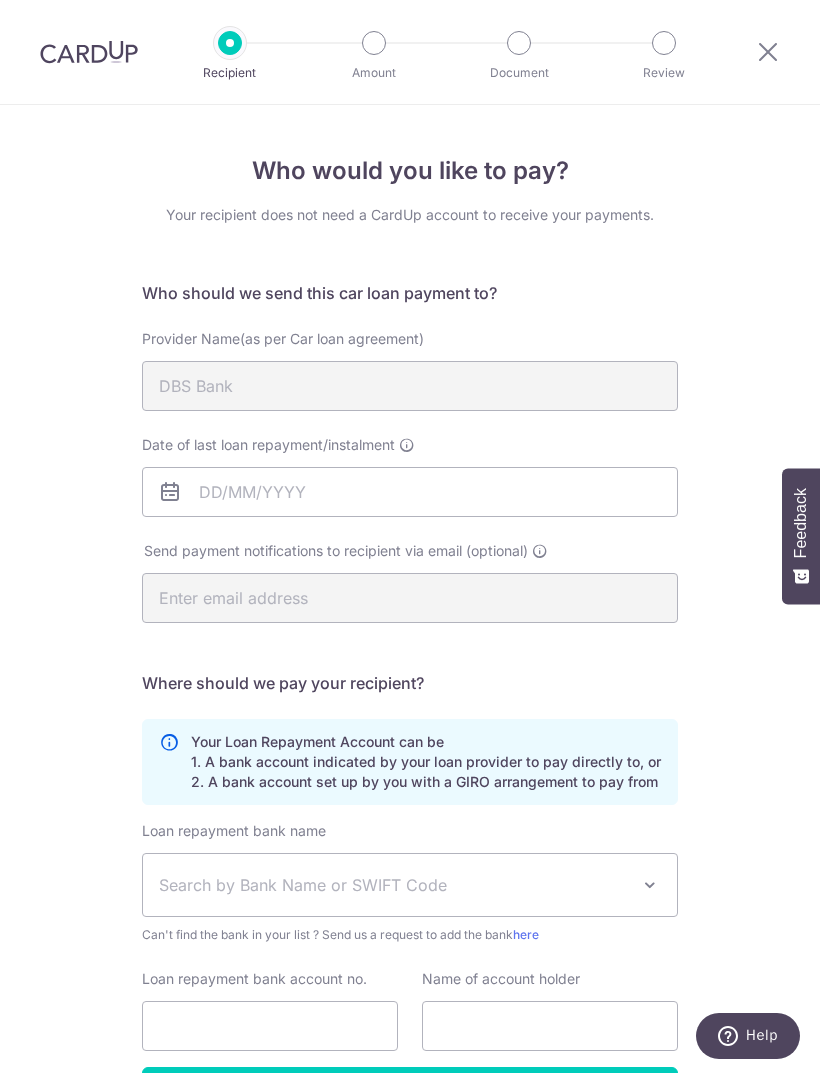 click at bounding box center [768, 51] 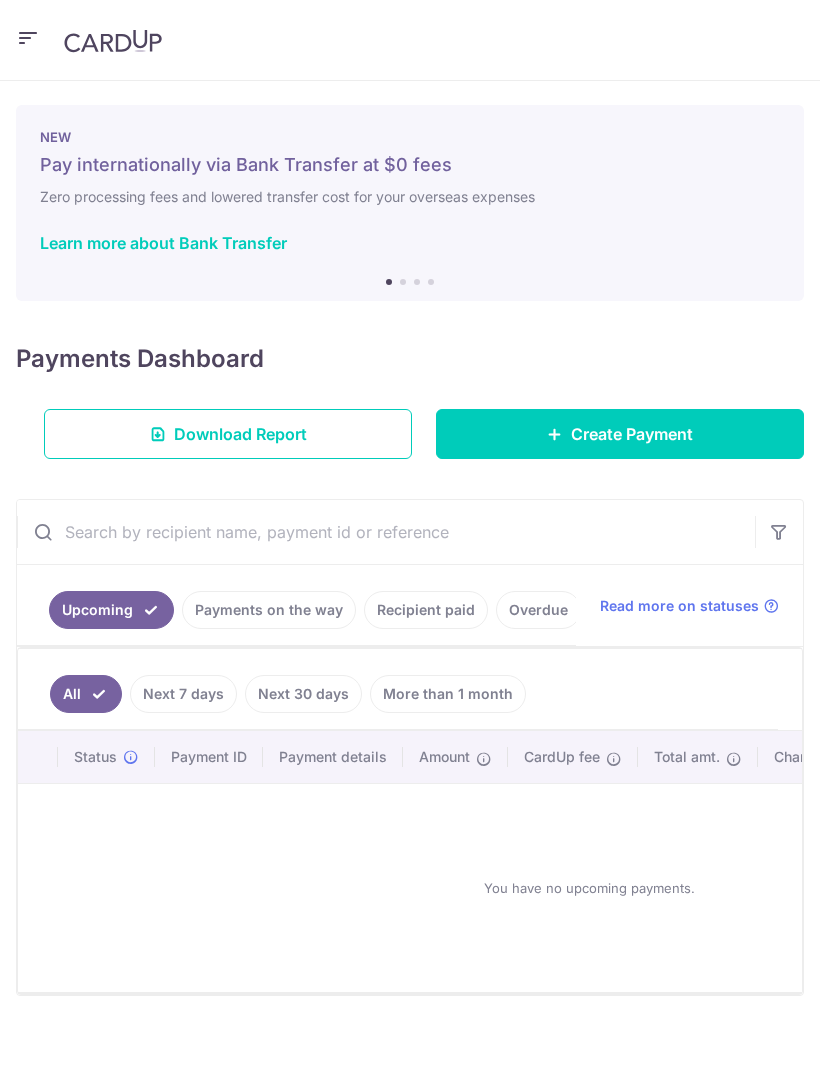 scroll, scrollTop: 0, scrollLeft: 0, axis: both 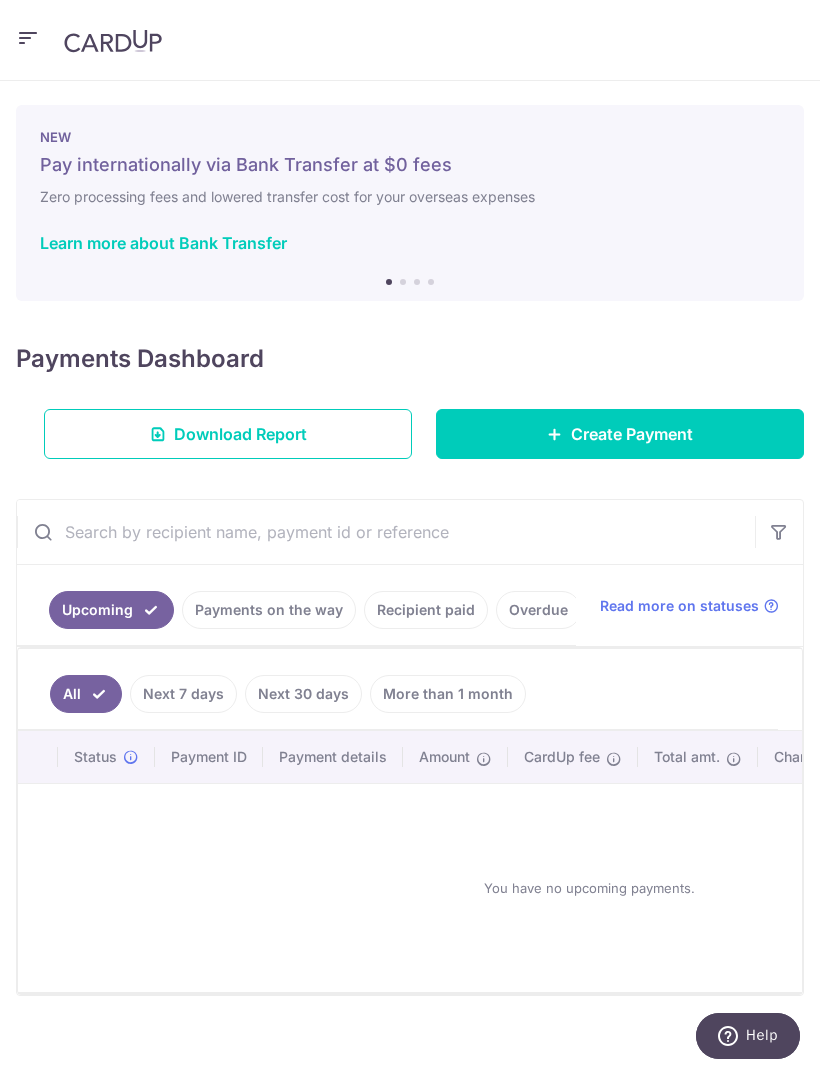 click at bounding box center [28, 38] 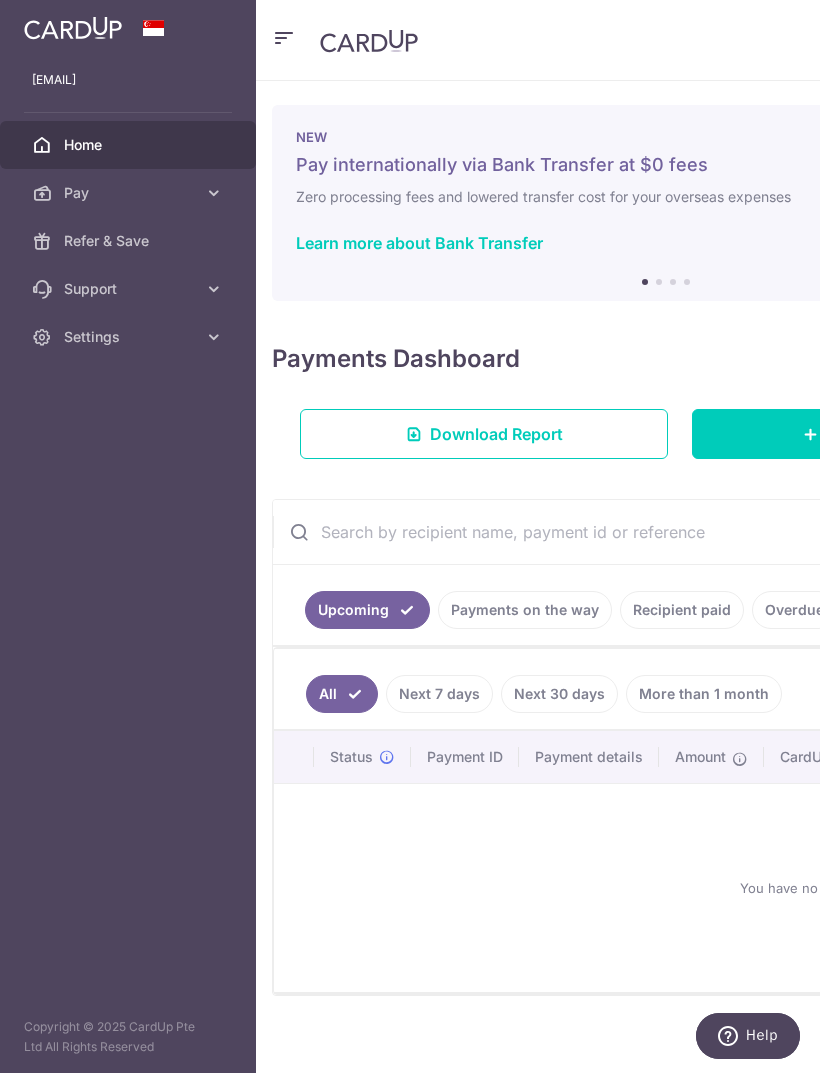click on "Pay" at bounding box center [130, 193] 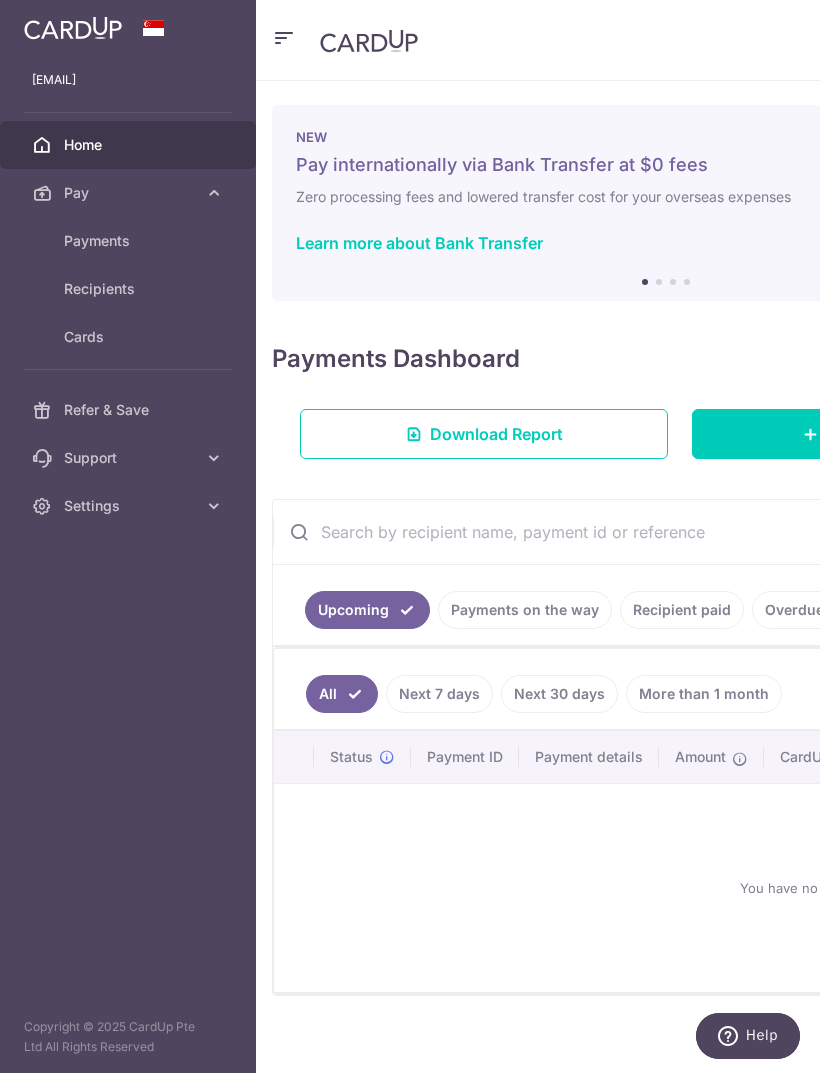click on "Payments" at bounding box center (130, 241) 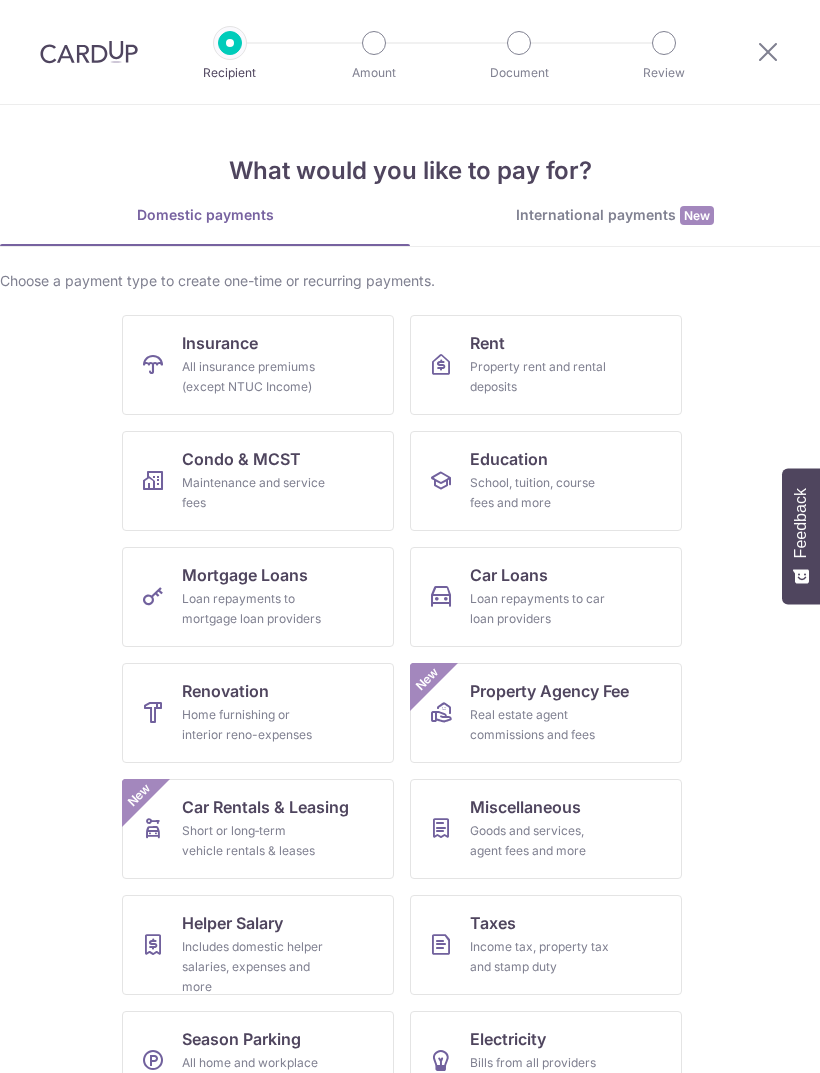 scroll, scrollTop: 0, scrollLeft: 0, axis: both 